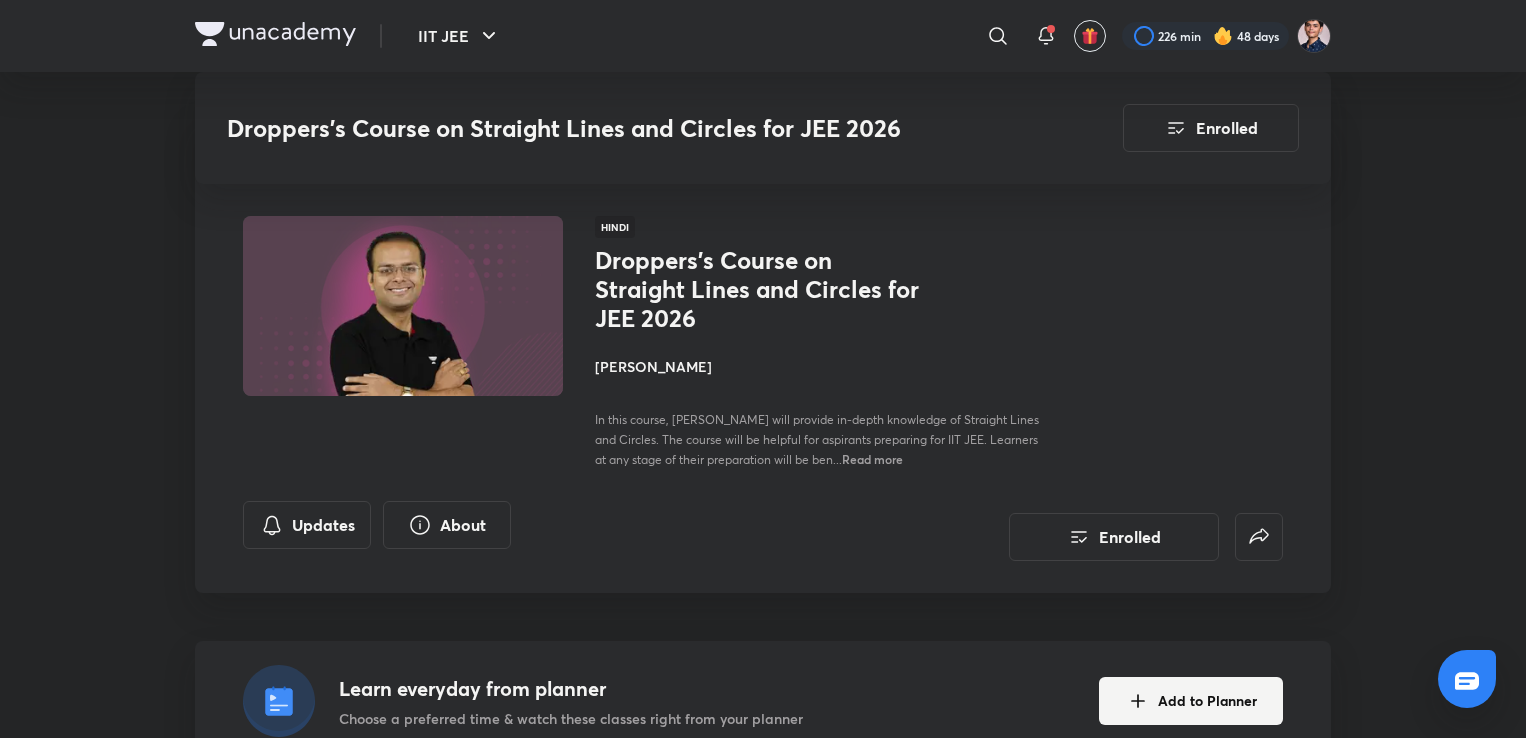 scroll, scrollTop: 1999, scrollLeft: 0, axis: vertical 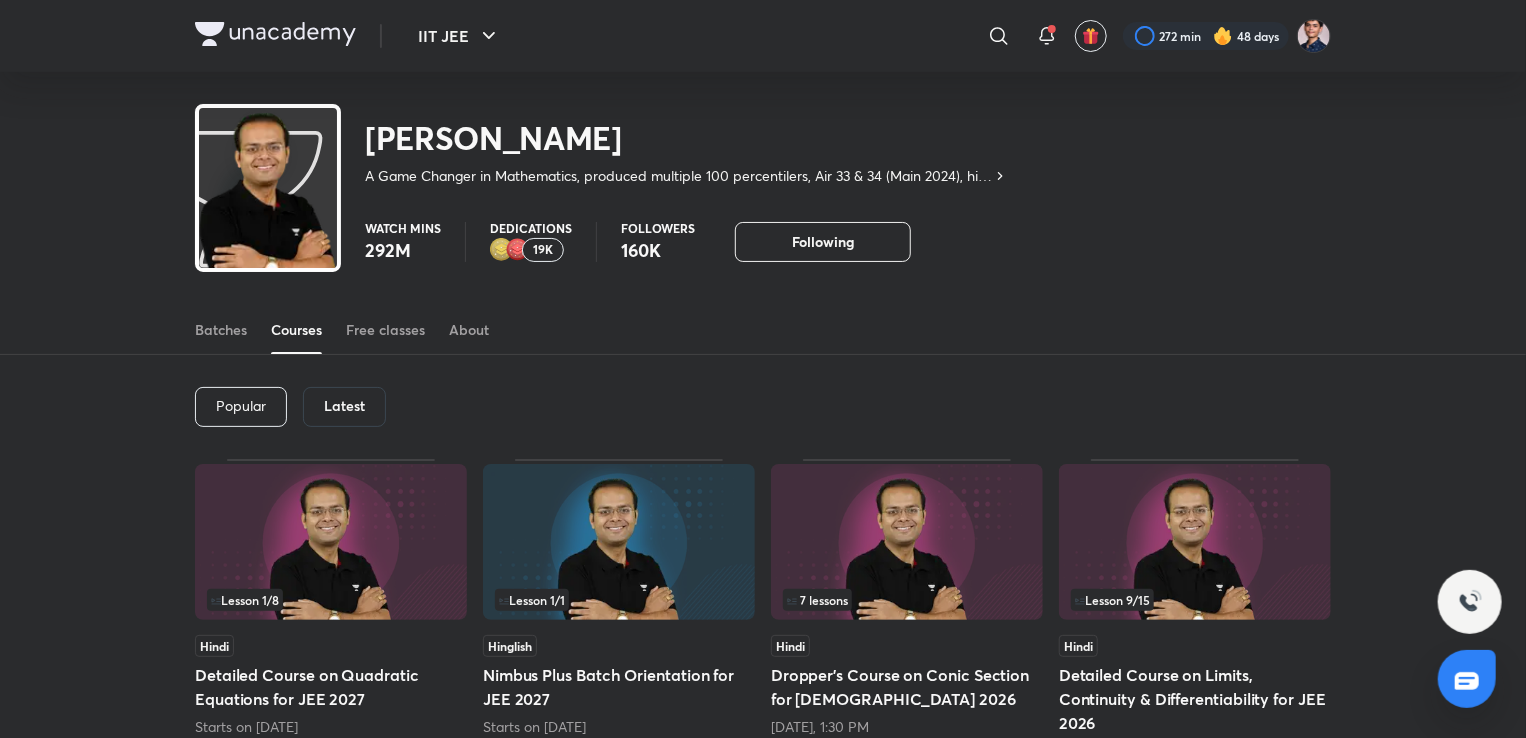 click on "Latest" at bounding box center (344, 406) 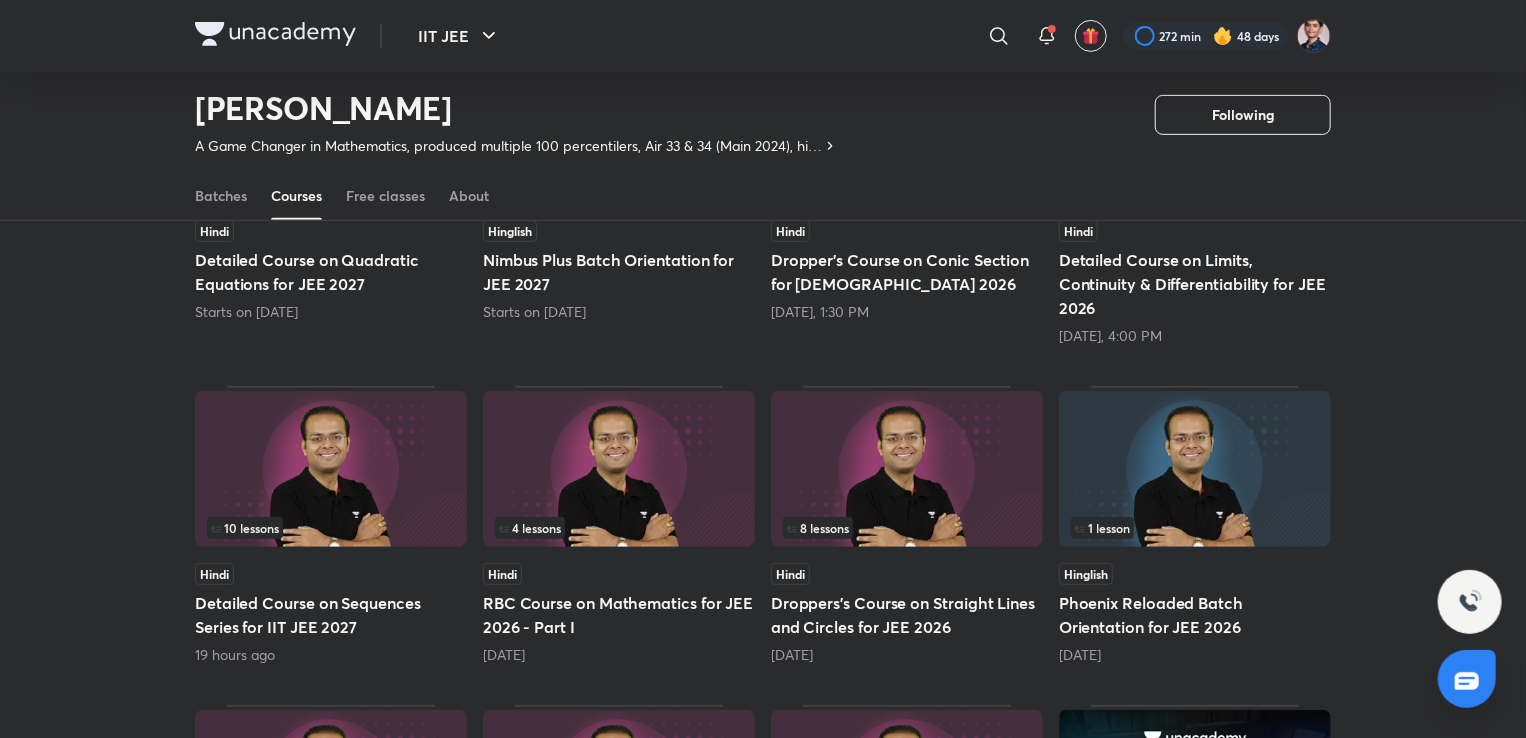 scroll, scrollTop: 364, scrollLeft: 0, axis: vertical 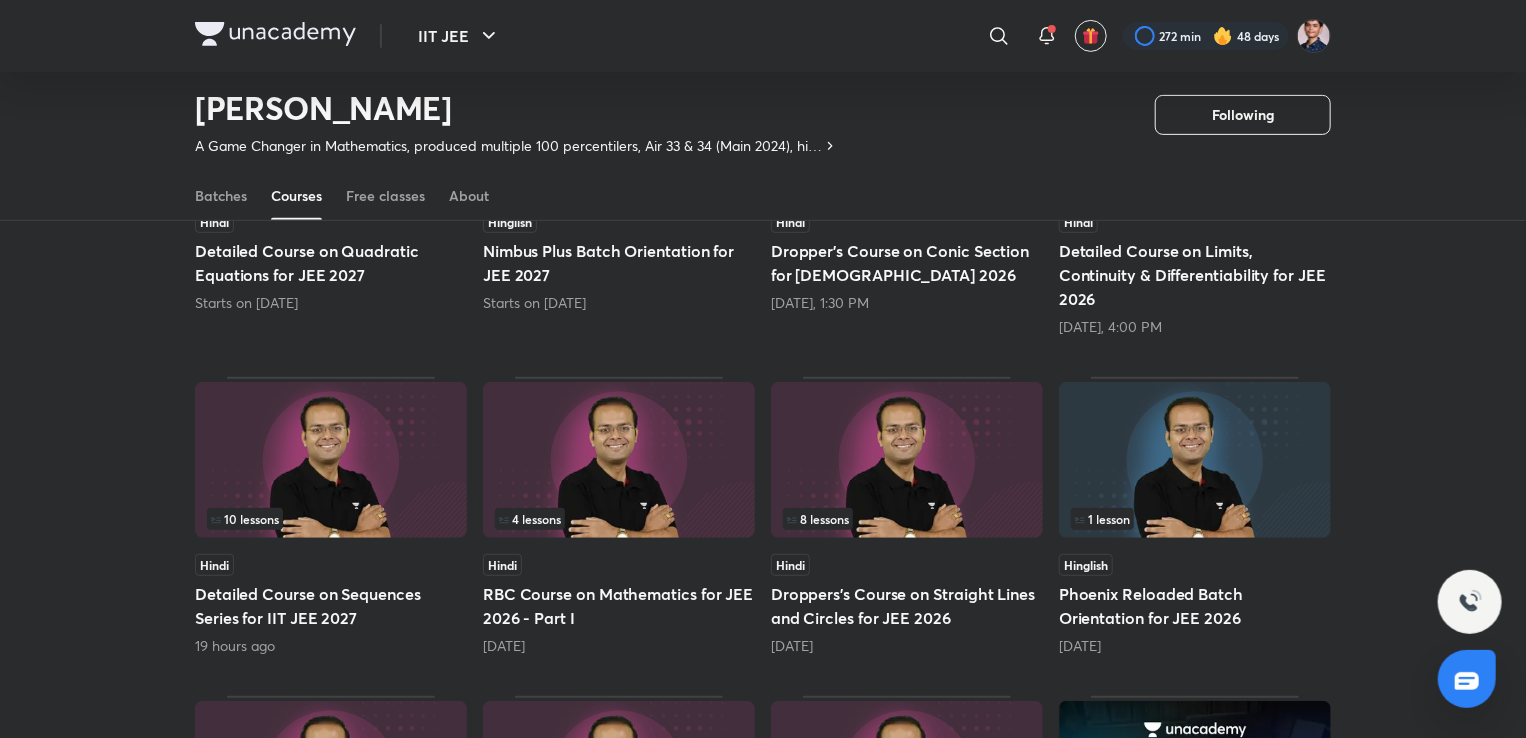 click at bounding box center (619, 460) 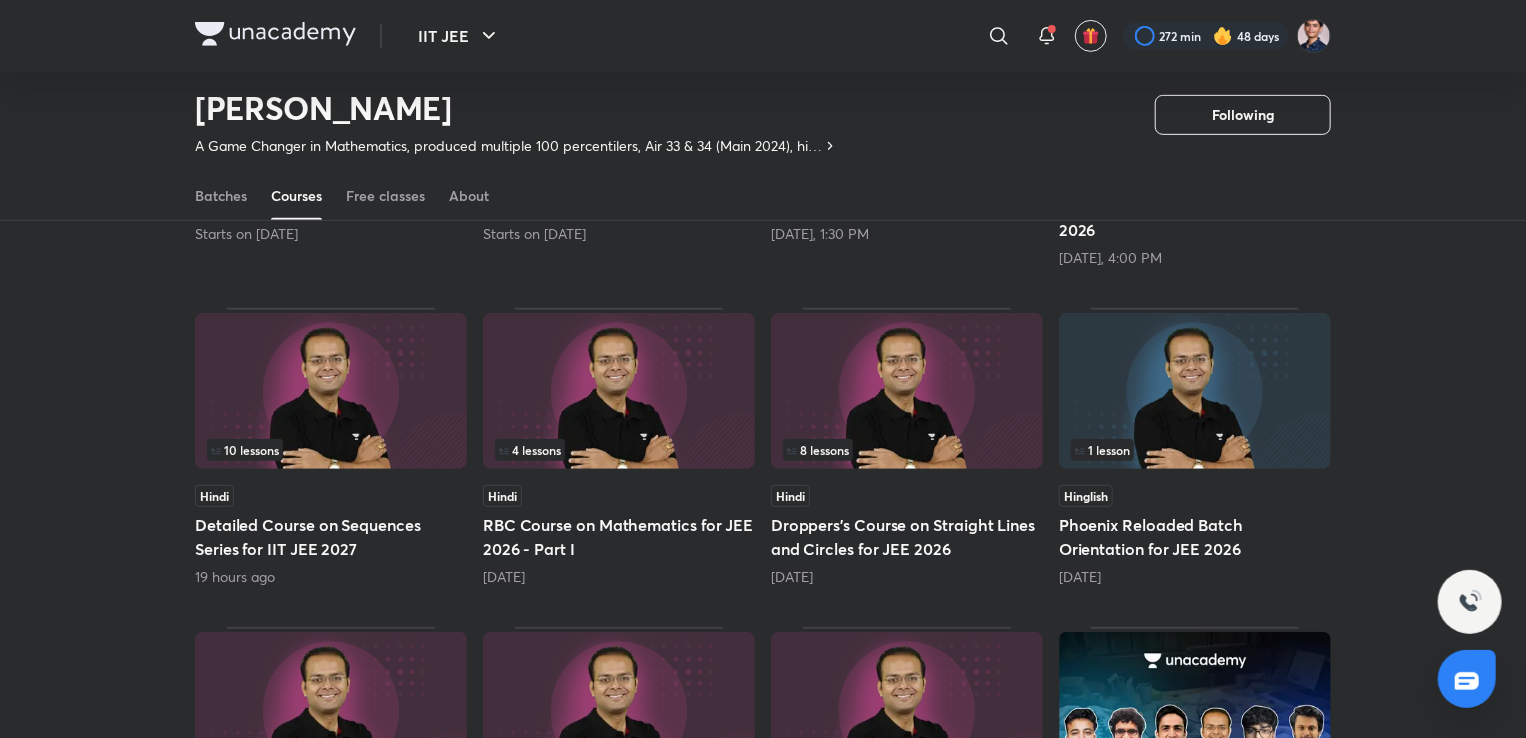 scroll, scrollTop: 428, scrollLeft: 0, axis: vertical 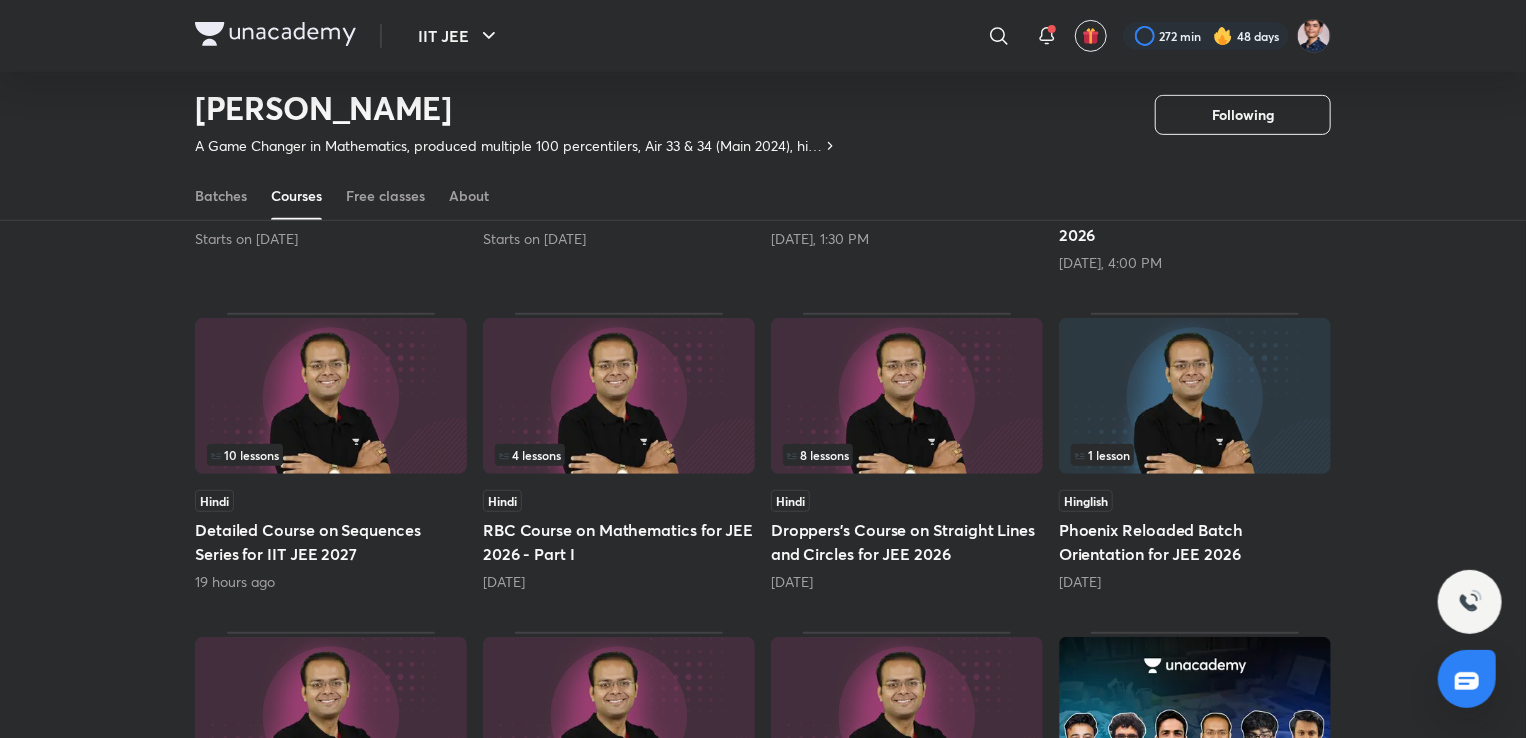 click on "4   lessons" at bounding box center (619, 455) 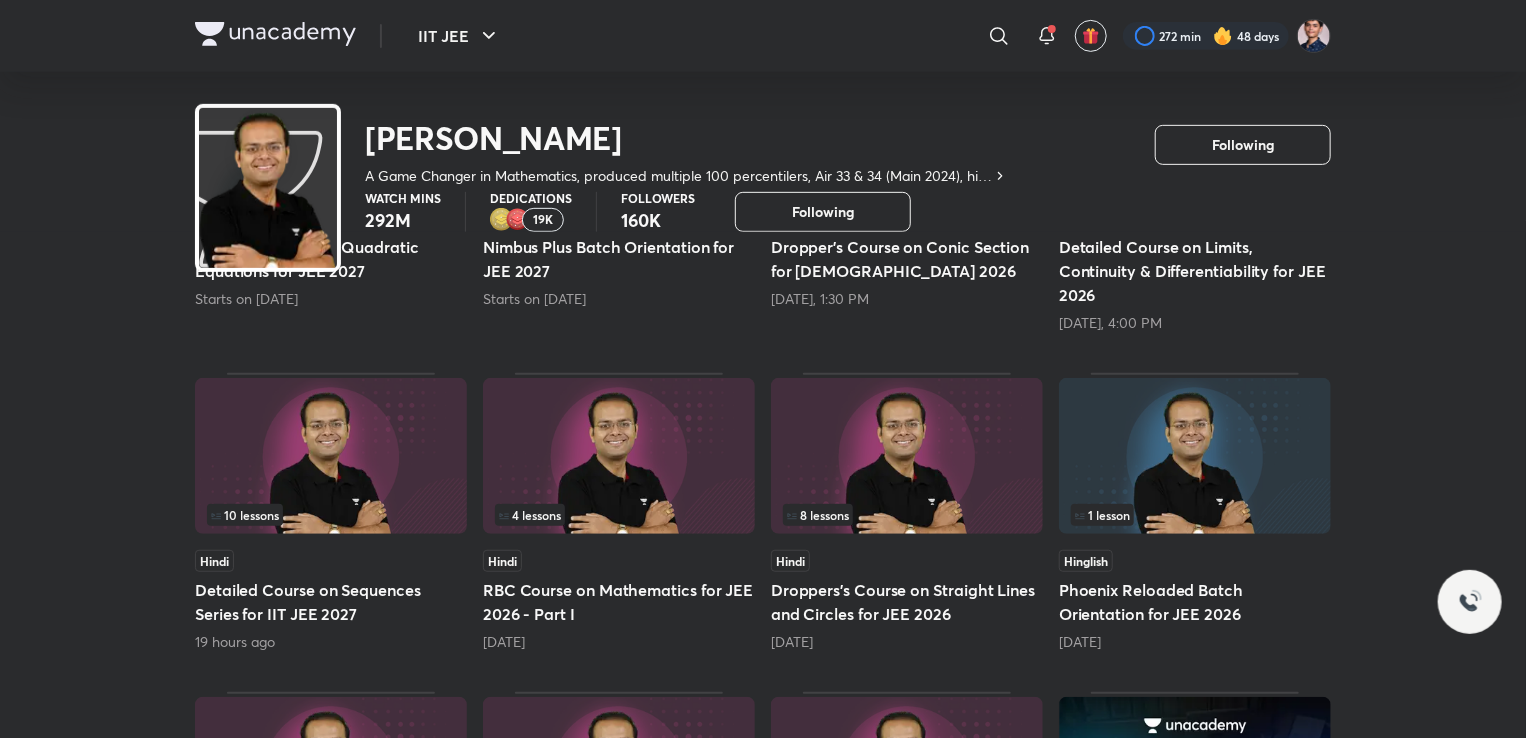 scroll, scrollTop: 0, scrollLeft: 0, axis: both 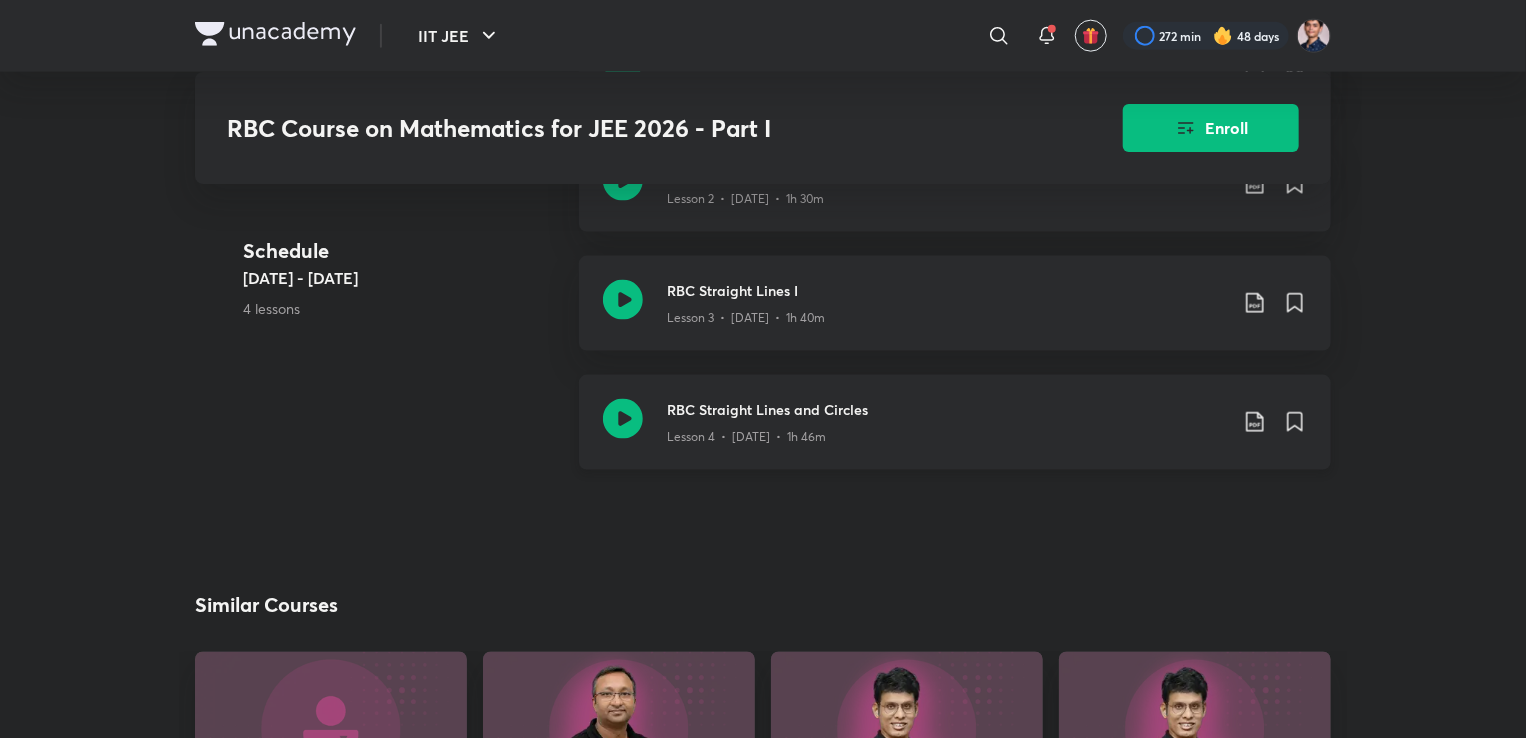 click on "RBC Straight Lines and Circles" at bounding box center [947, 409] 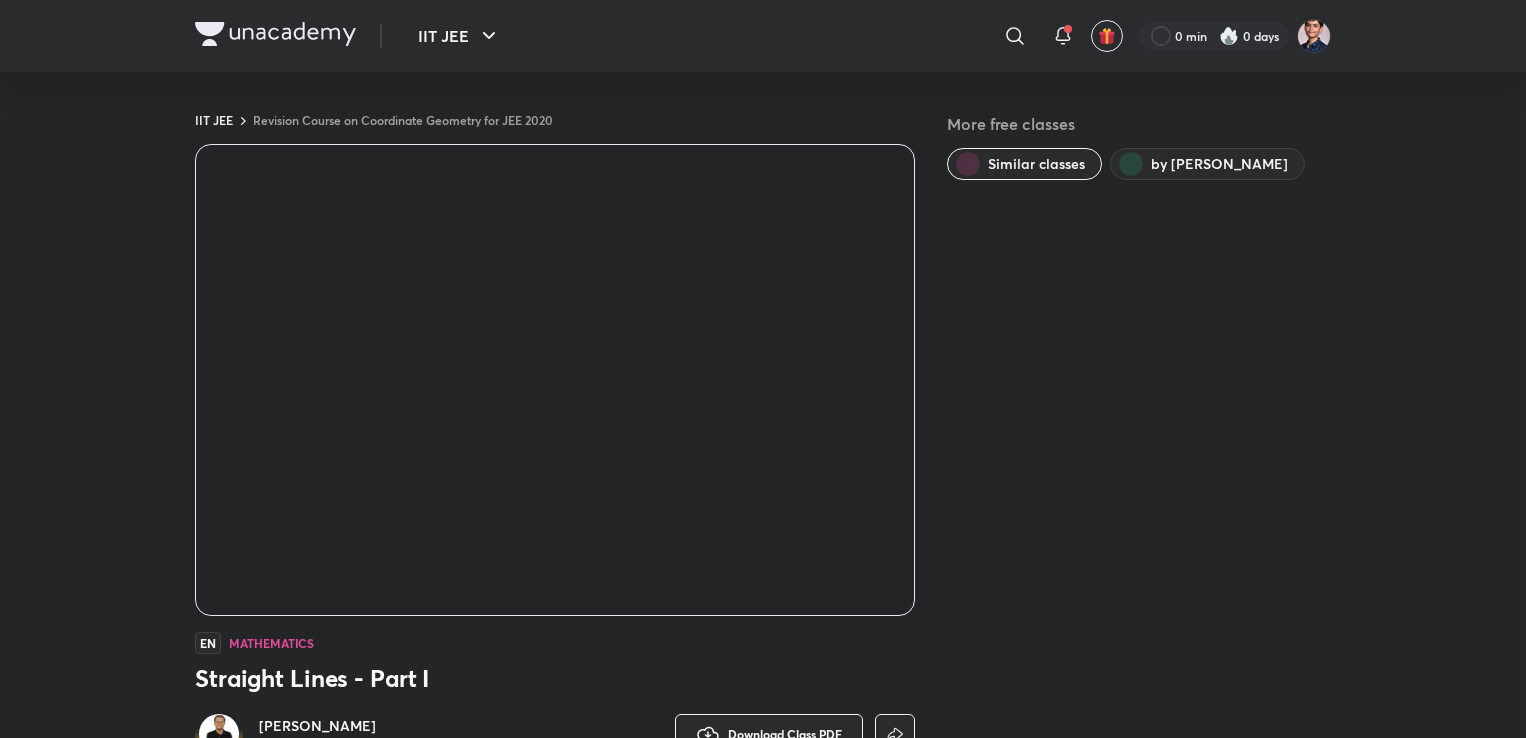 scroll, scrollTop: 0, scrollLeft: 0, axis: both 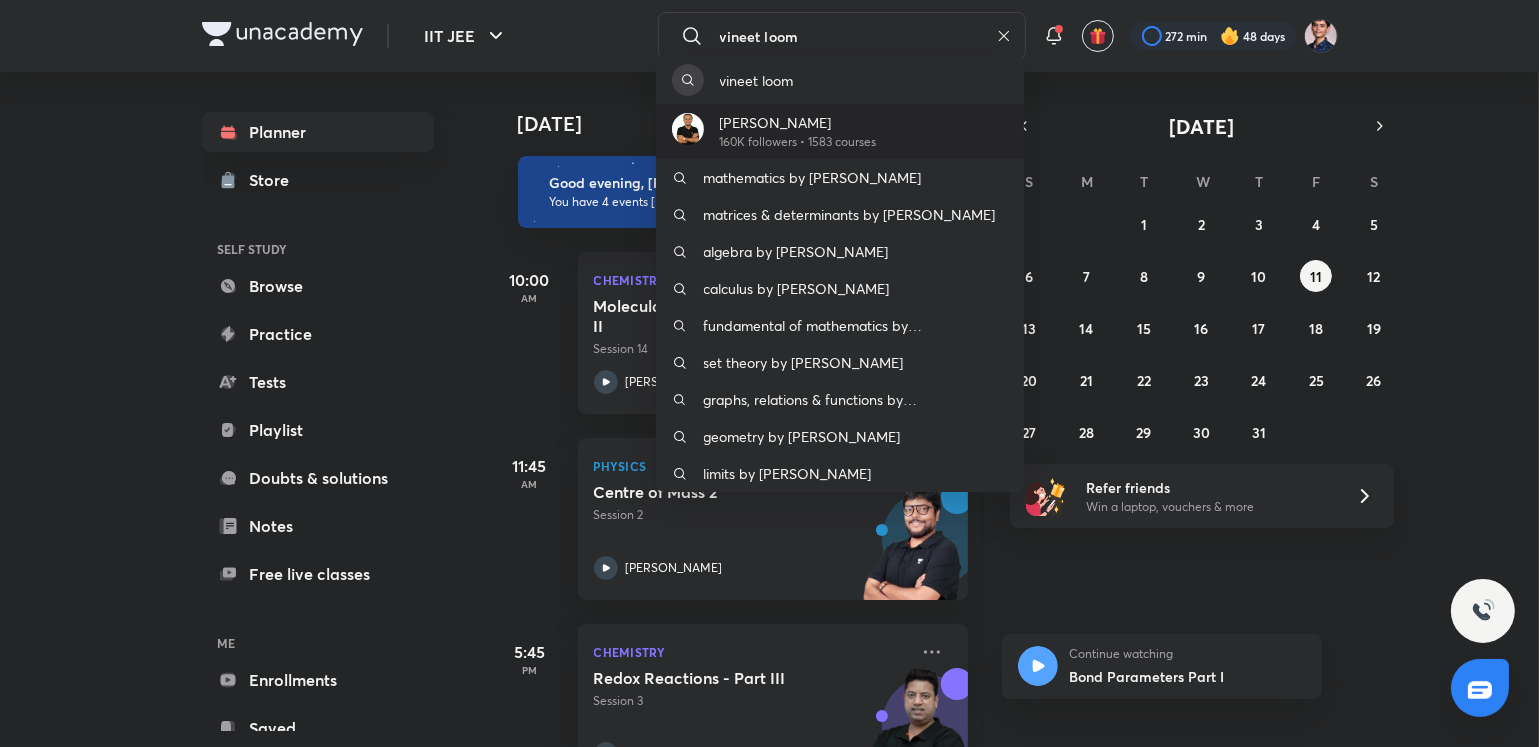 type on "vineet loom" 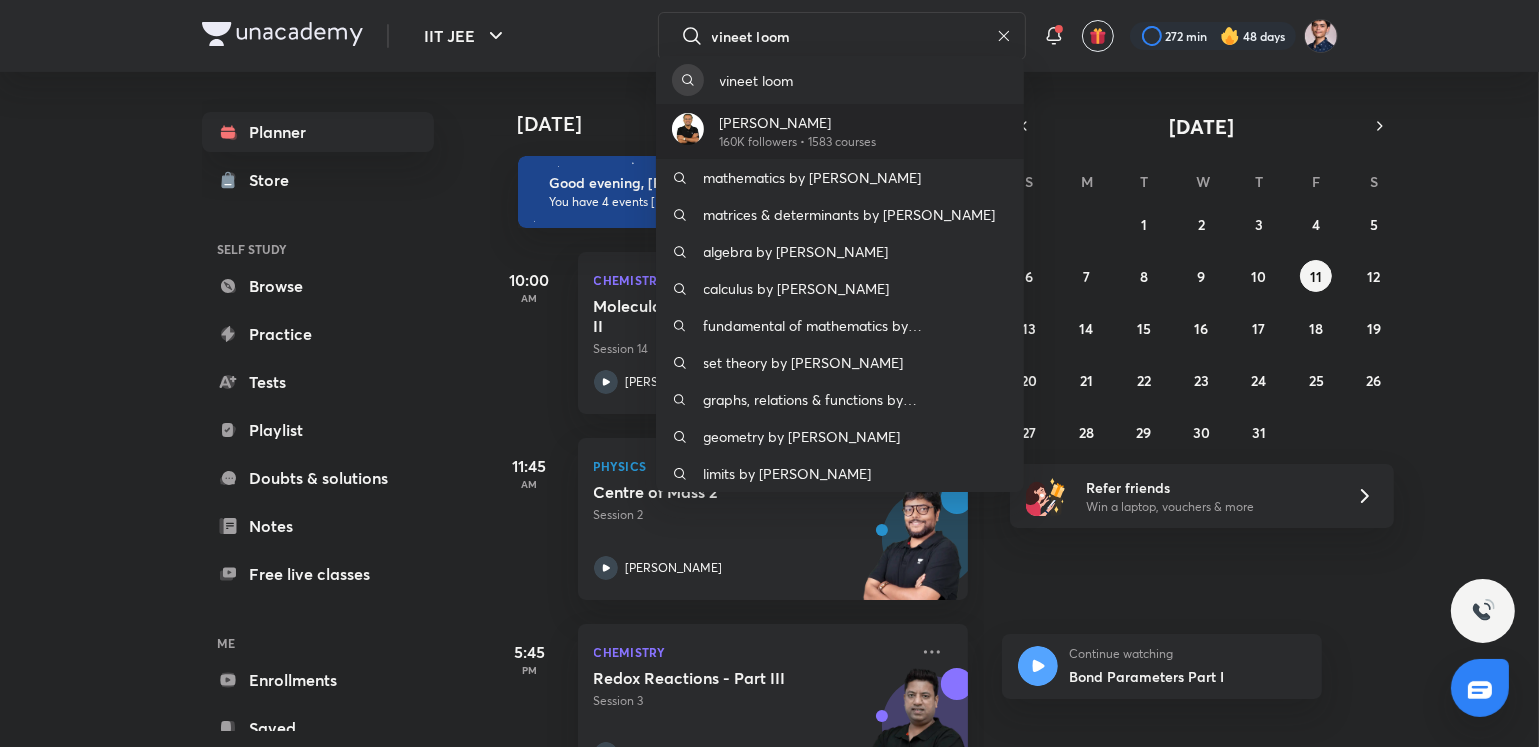 click on "160K followers • 1583 courses" at bounding box center (798, 142) 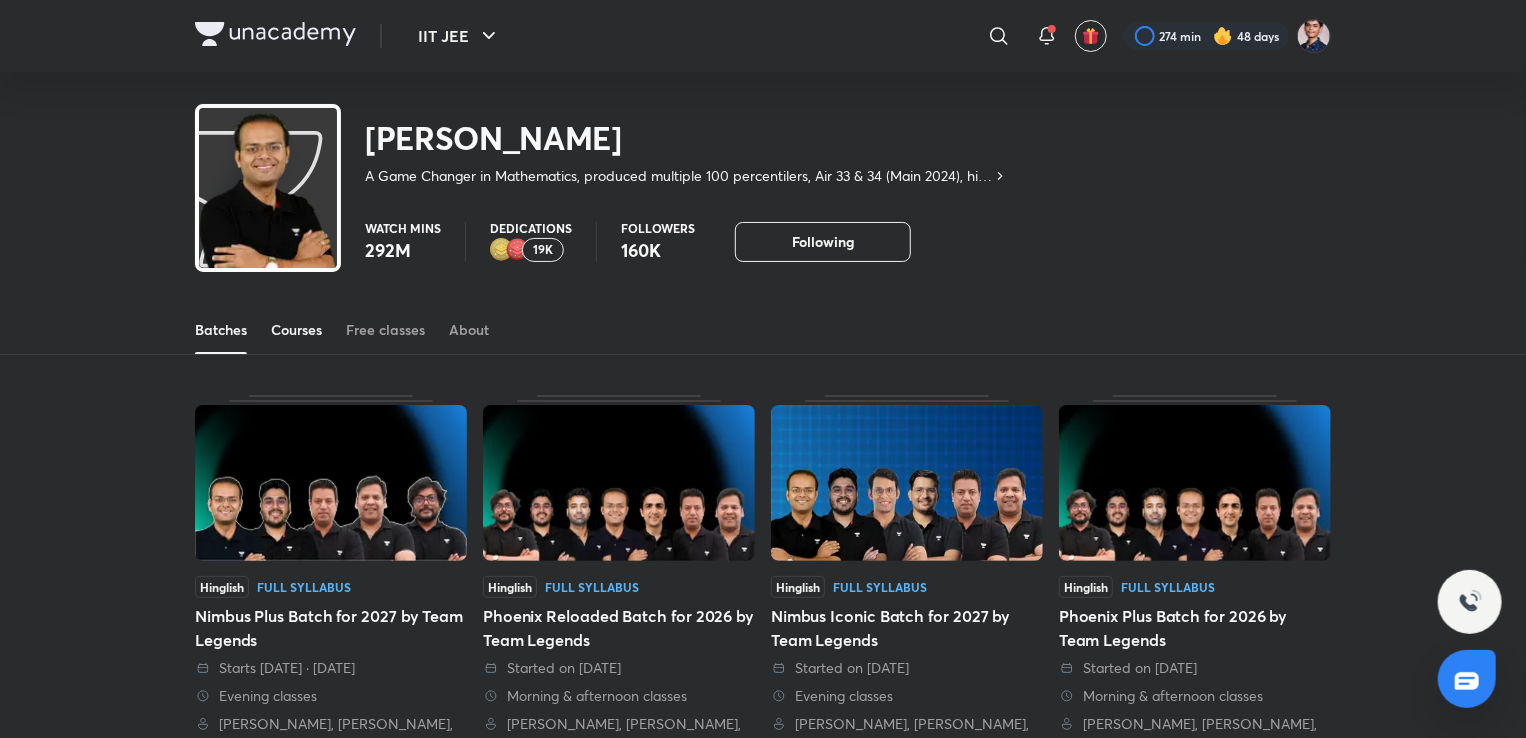 click on "Courses" at bounding box center [296, 330] 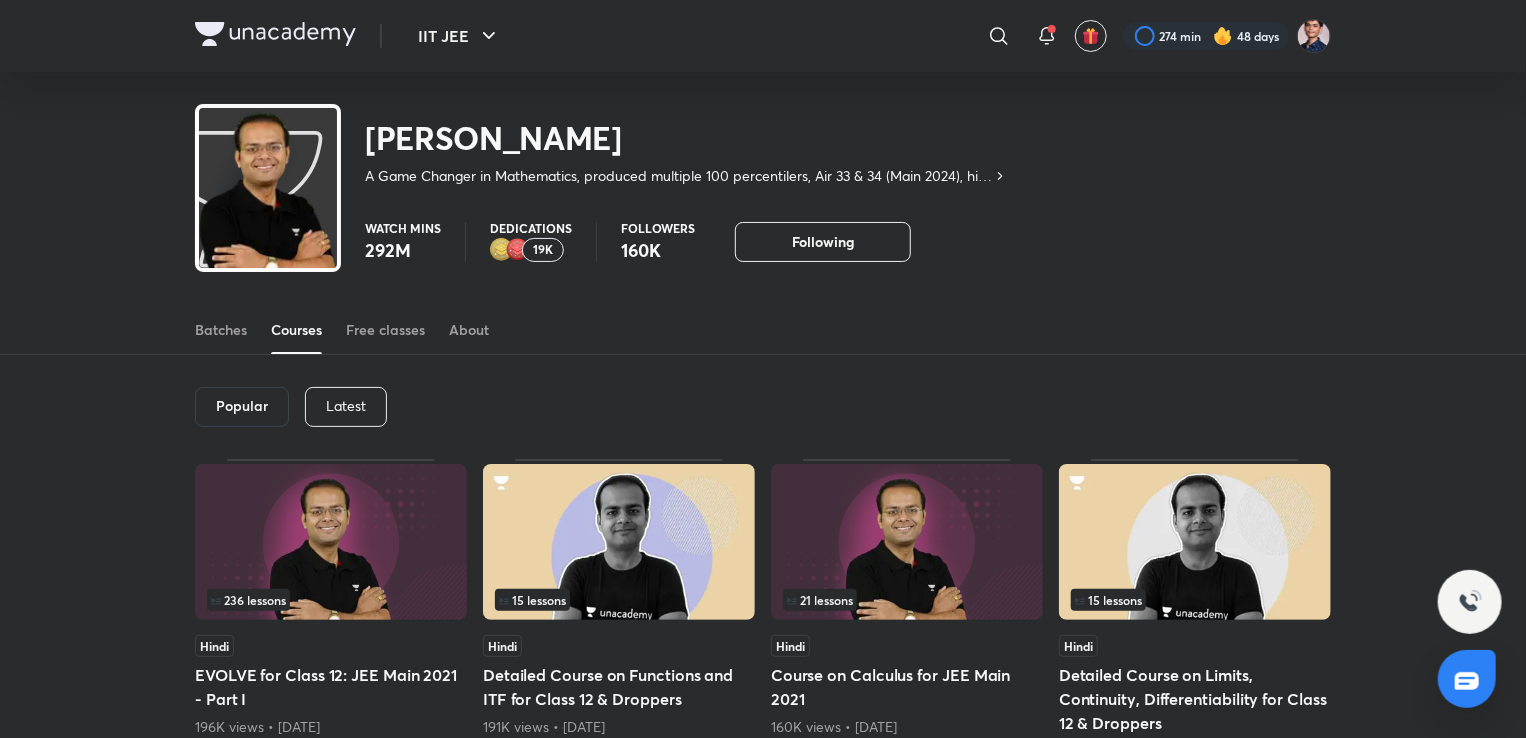 click on "Latest" at bounding box center [346, 407] 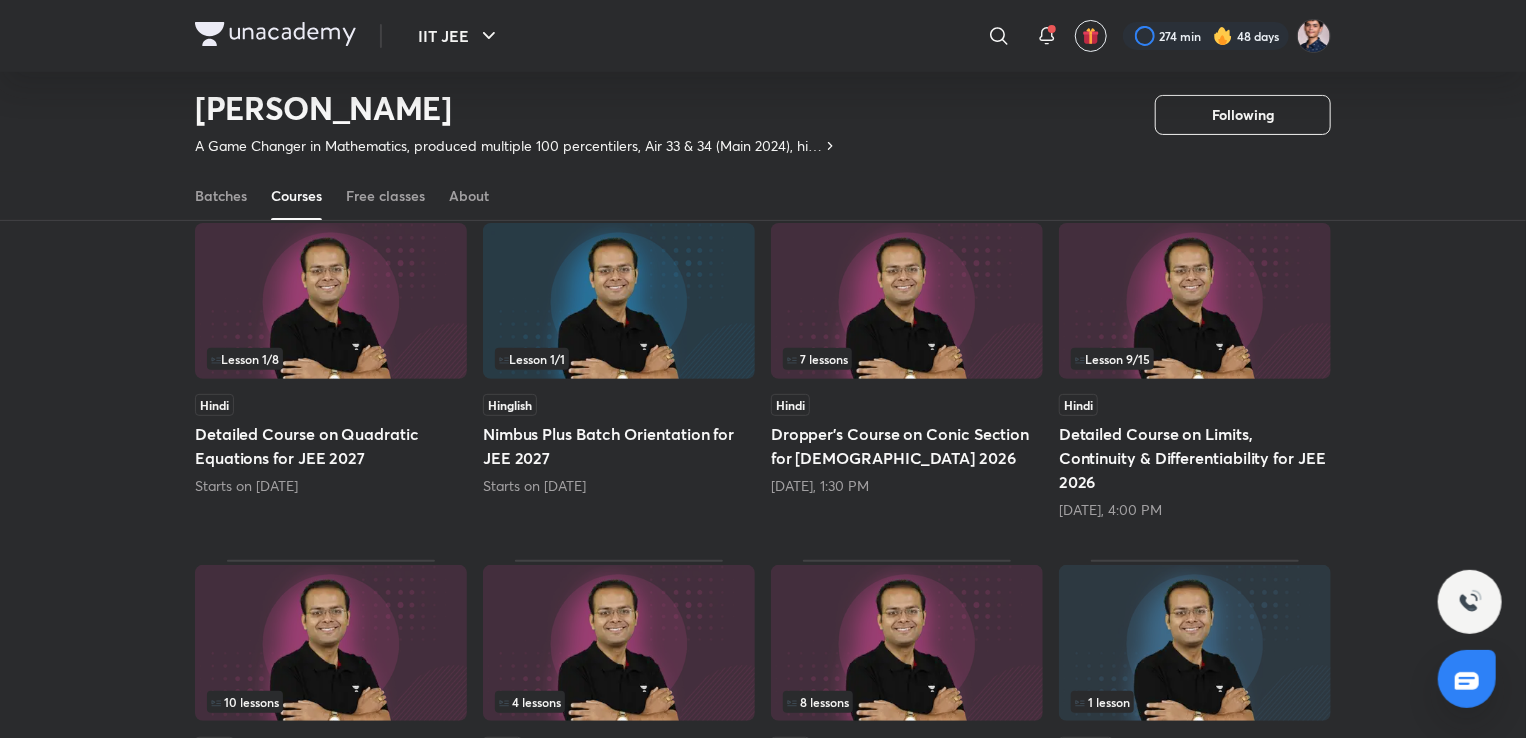 scroll, scrollTop: 337, scrollLeft: 0, axis: vertical 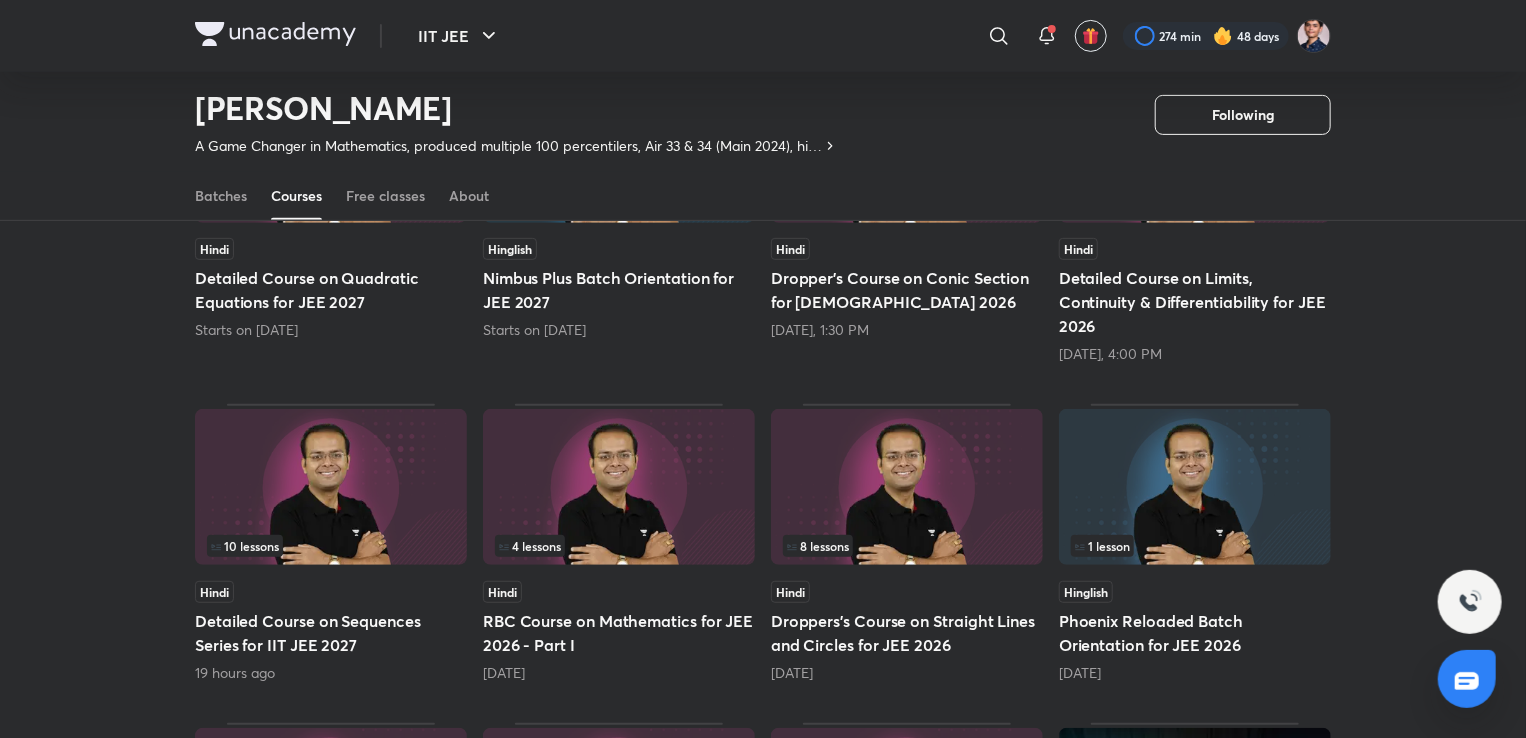 click at bounding box center (619, 487) 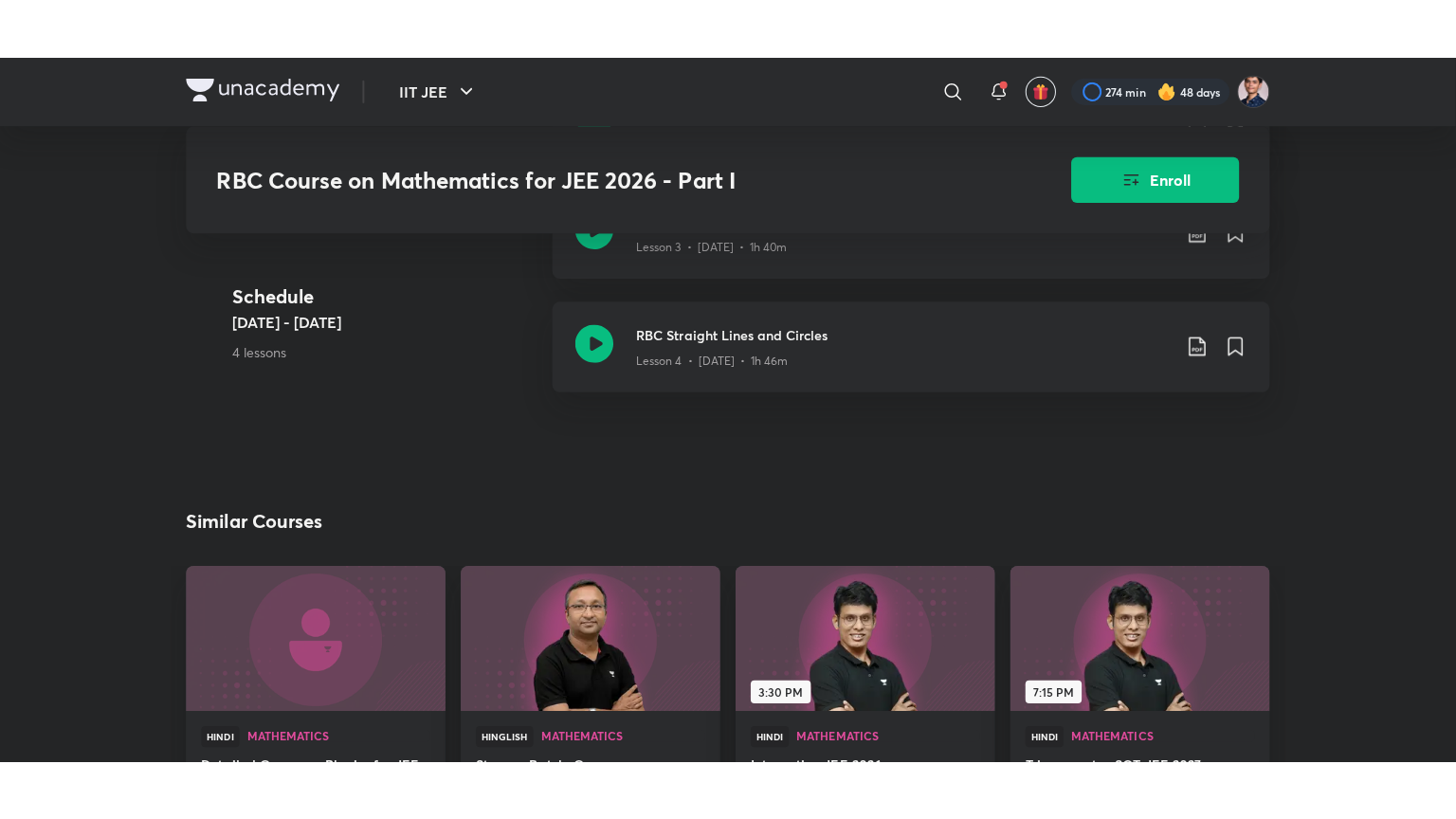scroll, scrollTop: 1304, scrollLeft: 0, axis: vertical 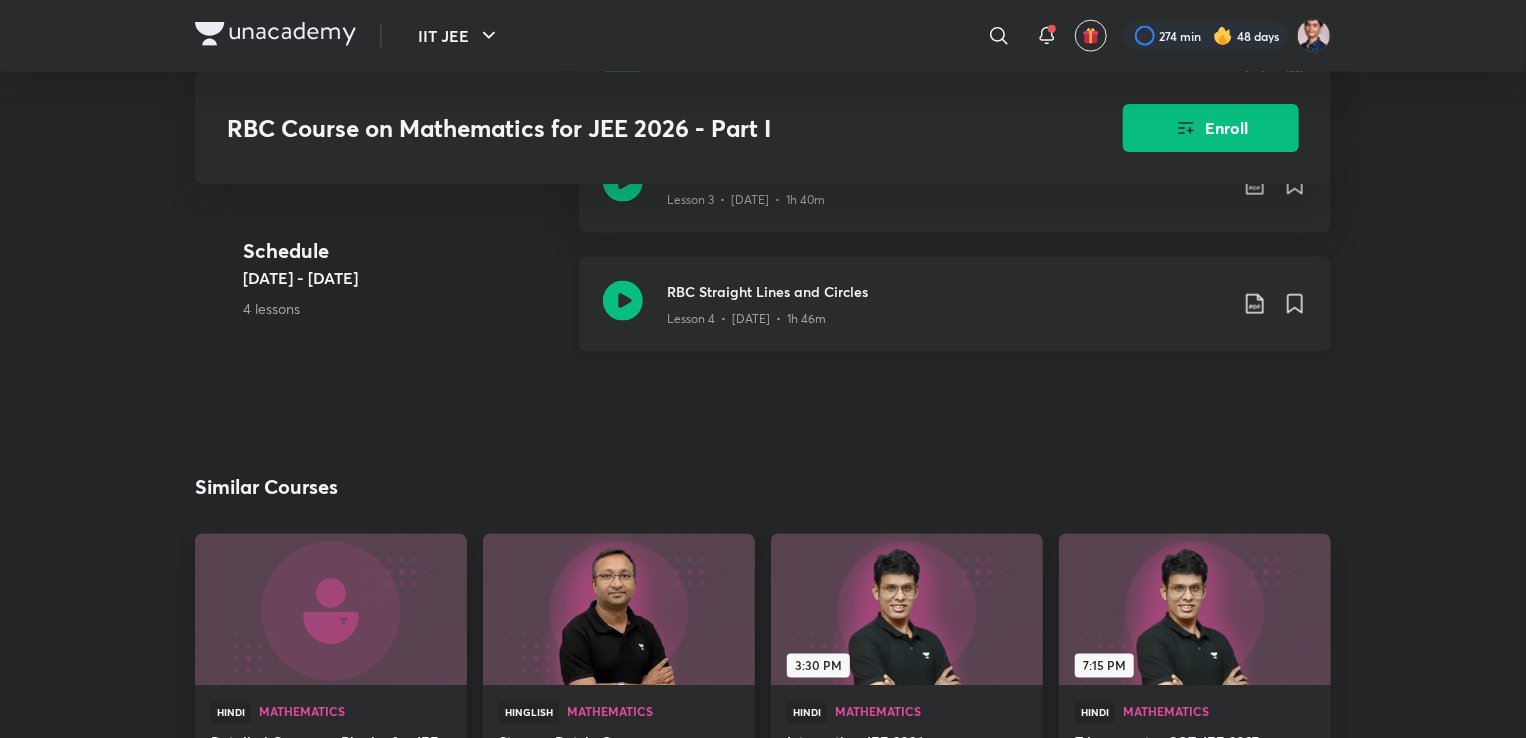 click on "RBC Straight Lines and Circles" at bounding box center [947, -293] 